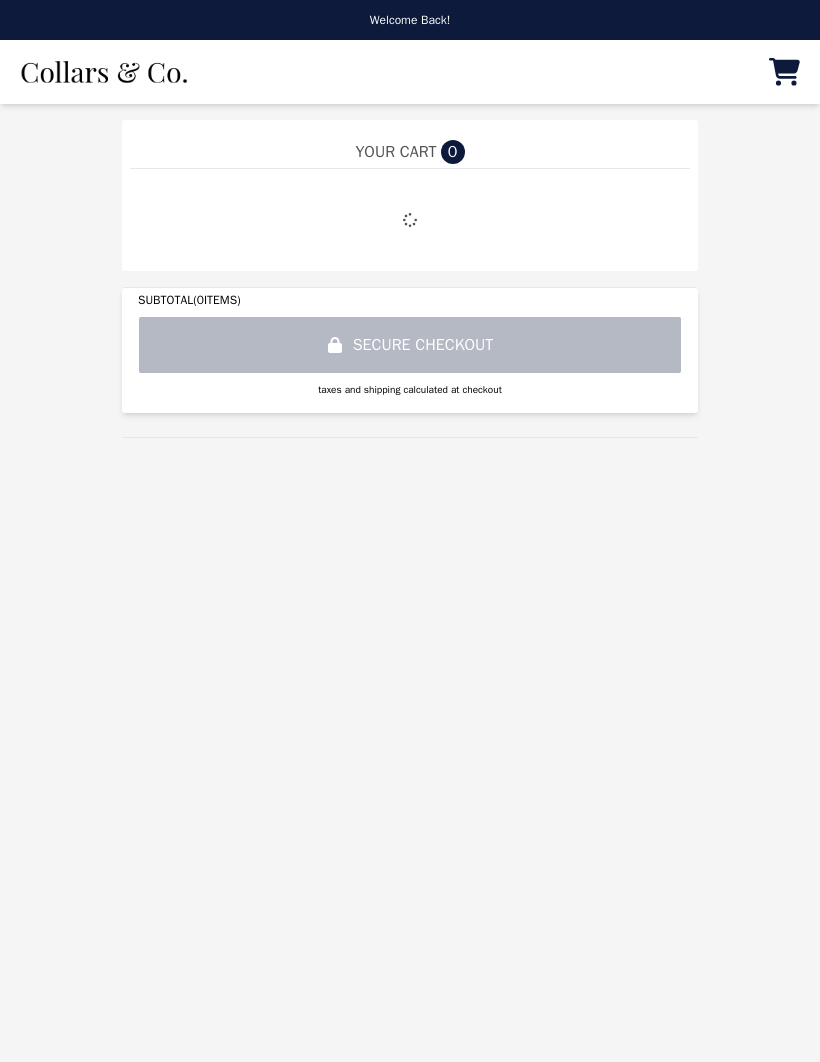 scroll, scrollTop: 0, scrollLeft: 0, axis: both 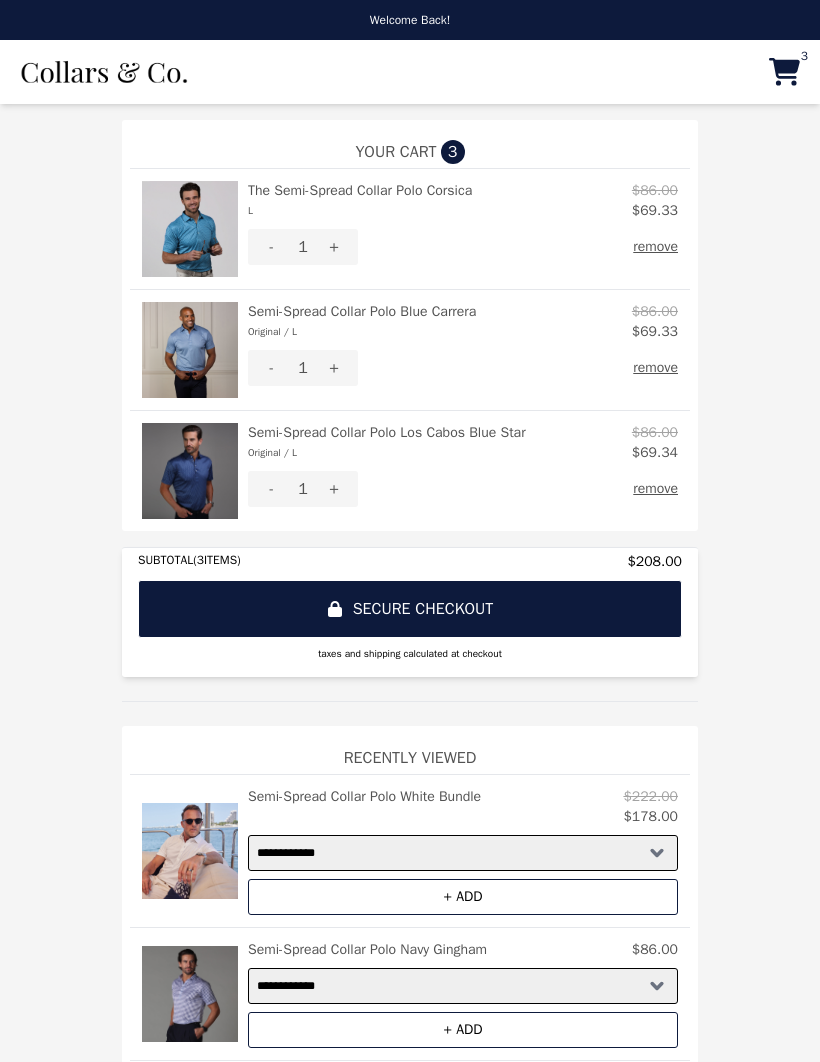 click on "**********" at bounding box center (410, 1031) 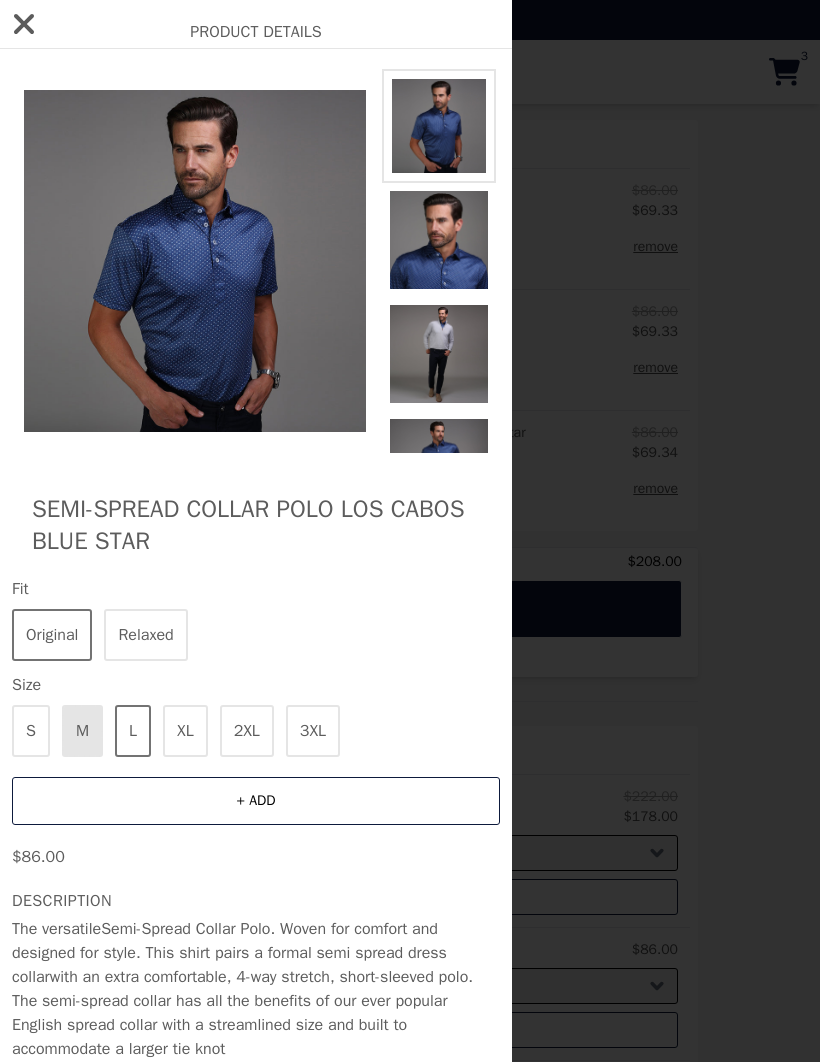 click on "Semi-Spread Collar Polo Los Cabos Blue Star Fit Original Relaxed Size S M L XL 2XL 3XL + ADD $86.00 Description The versatile  Semi-Spread Collar Polo . Woven for comfort and designed for style. This shirt pairs a formal semi spread dress collar  with an extra comfortable, 4-way stretch, short-sleeved polo. The semi-spread collar has all the benefits of our ever popular English spread collar with a streamlined size and built to accommodate a larger tie knot
Throw a sweater on over it or jacket to be comfortable for work, a date or zoom call.  Get all the upside of a formal collar without the discomfort of a dress shirt.
Semi-spread collar
4-Way stretch
Built in collar stays
Extremely comfortable
Short-sleeved
Moisture wicking
*Model is [HEIGHT], [WEIGHT], [NECK] neck size, [WAIST] waist, wearing a size small, Original Fit" at bounding box center [256, 687] 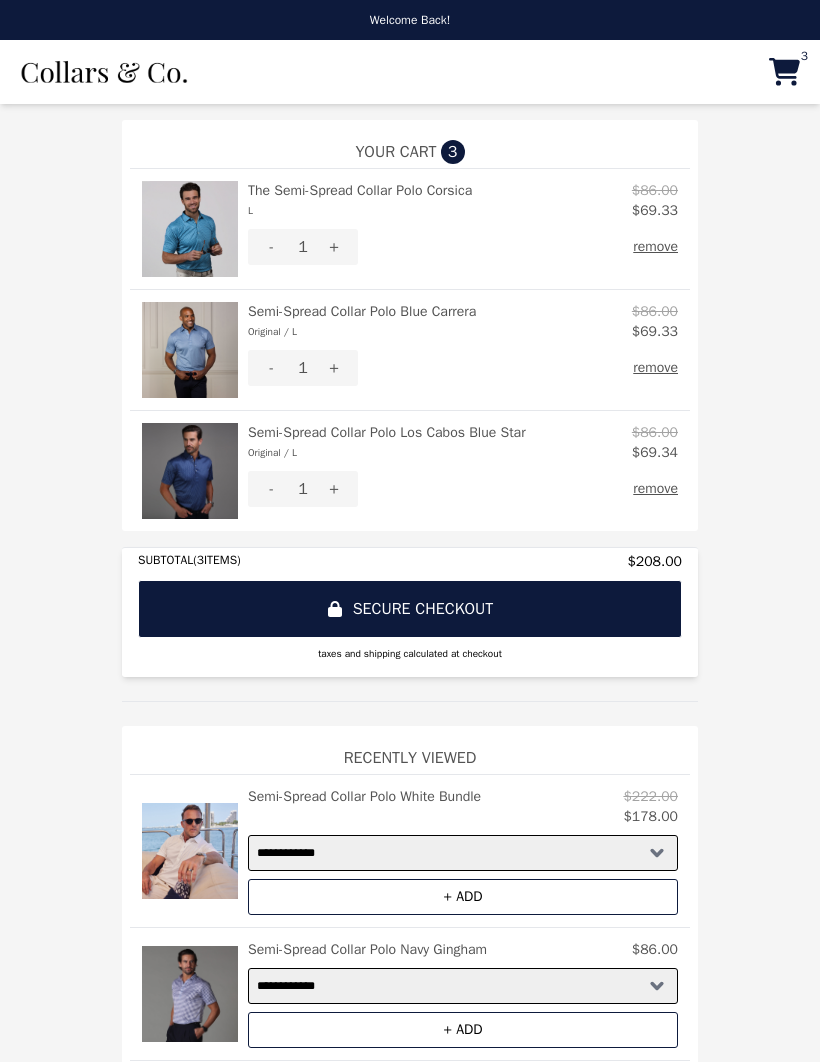 click at bounding box center (190, 350) 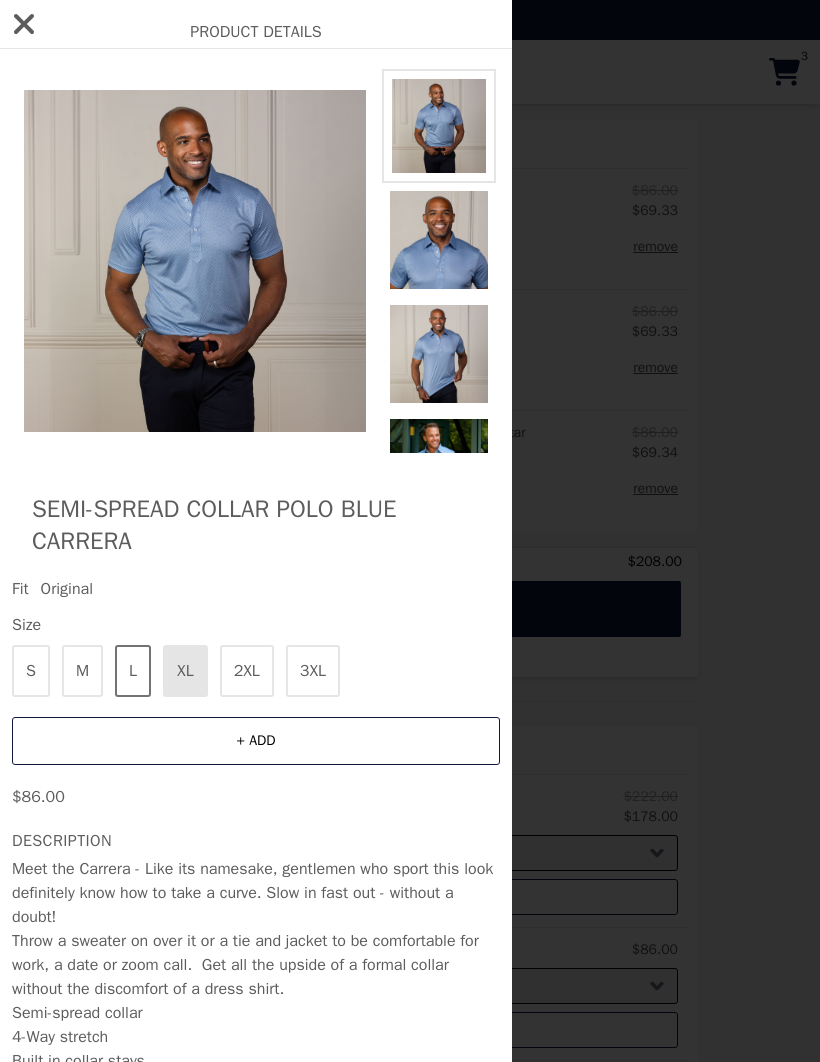 click at bounding box center (195, 261) 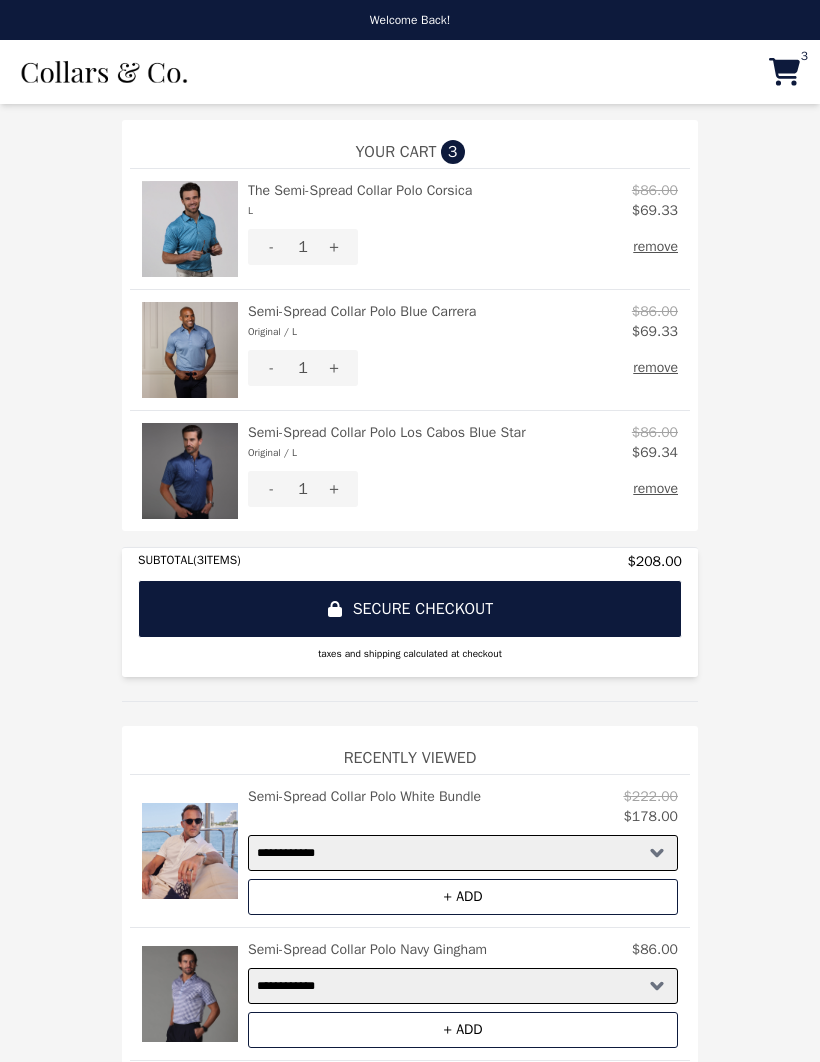 click at bounding box center (190, 229) 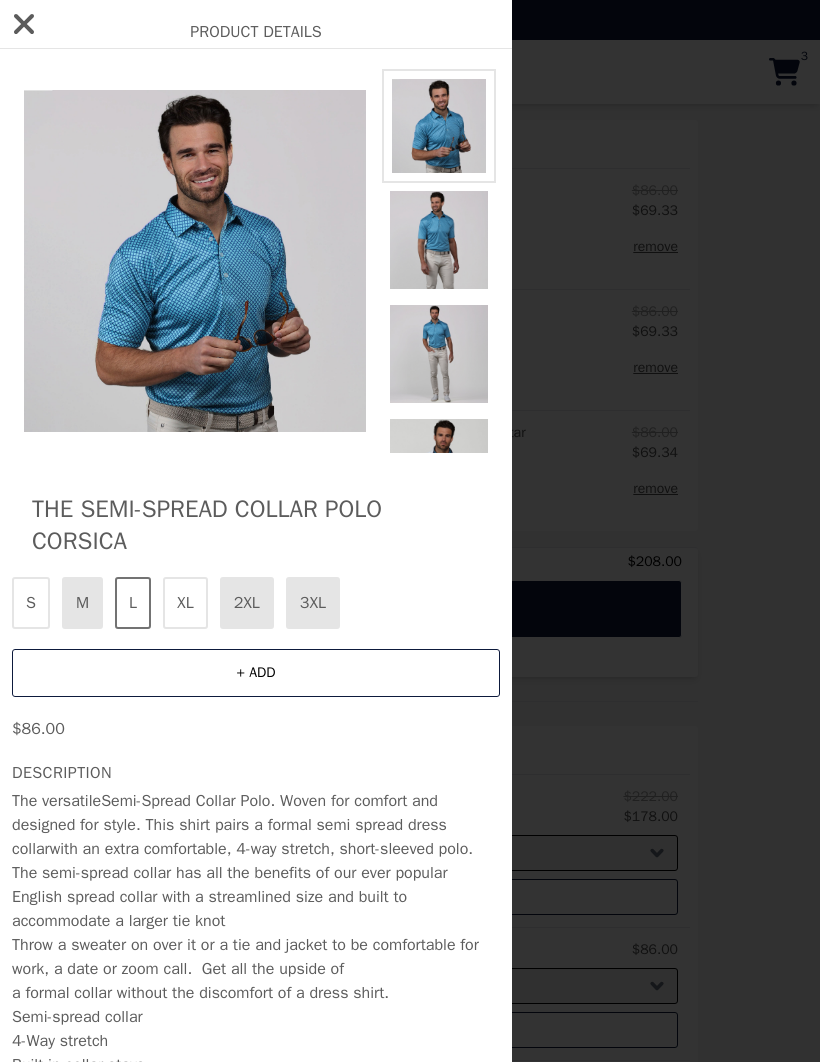click 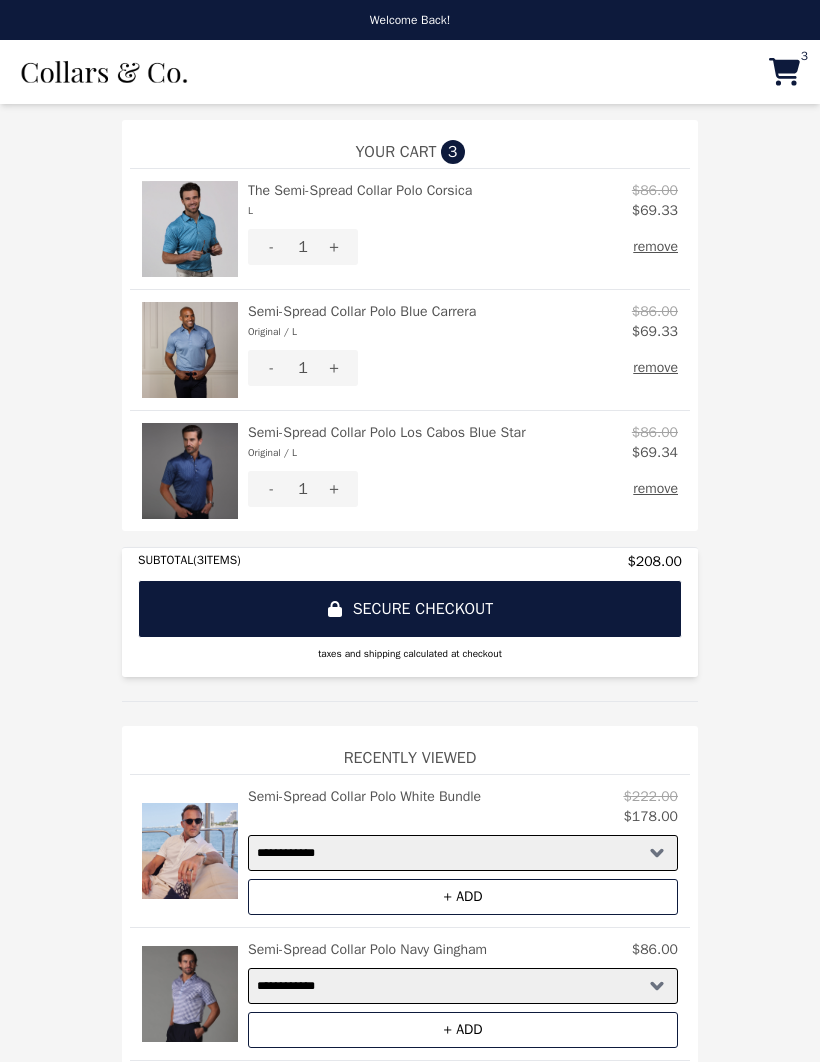 click at bounding box center [190, 350] 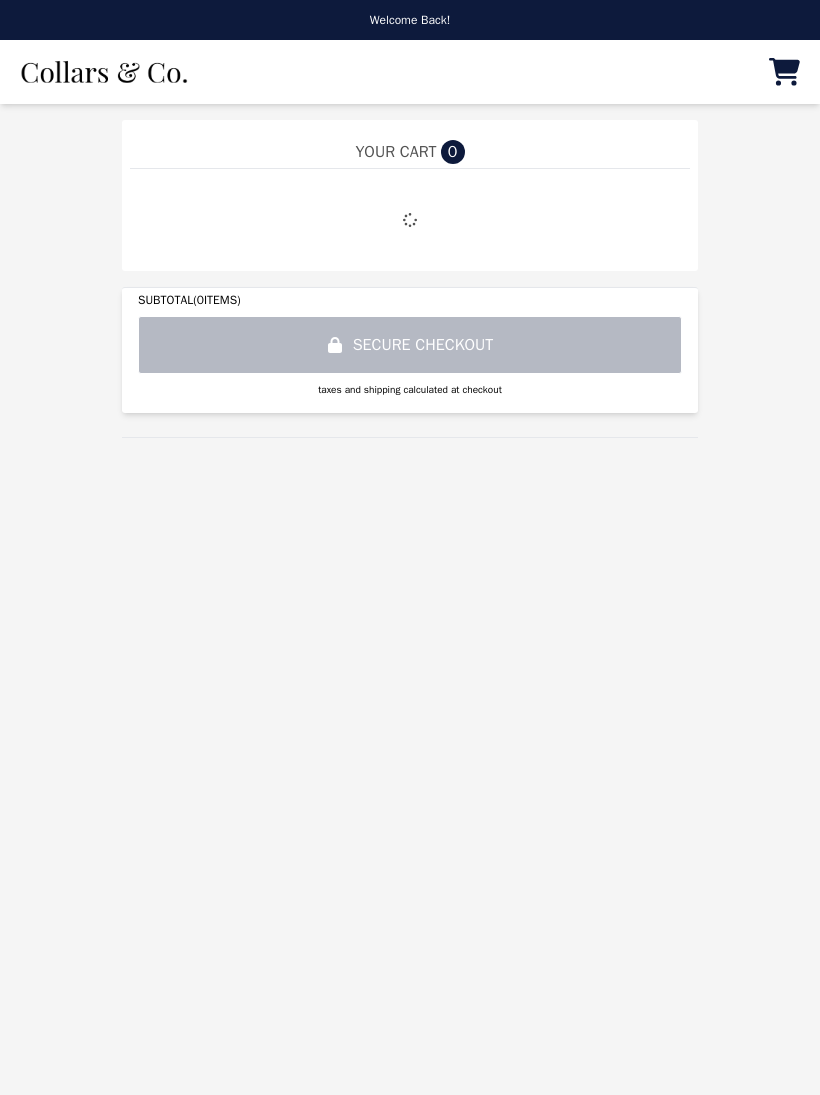 scroll, scrollTop: 0, scrollLeft: 0, axis: both 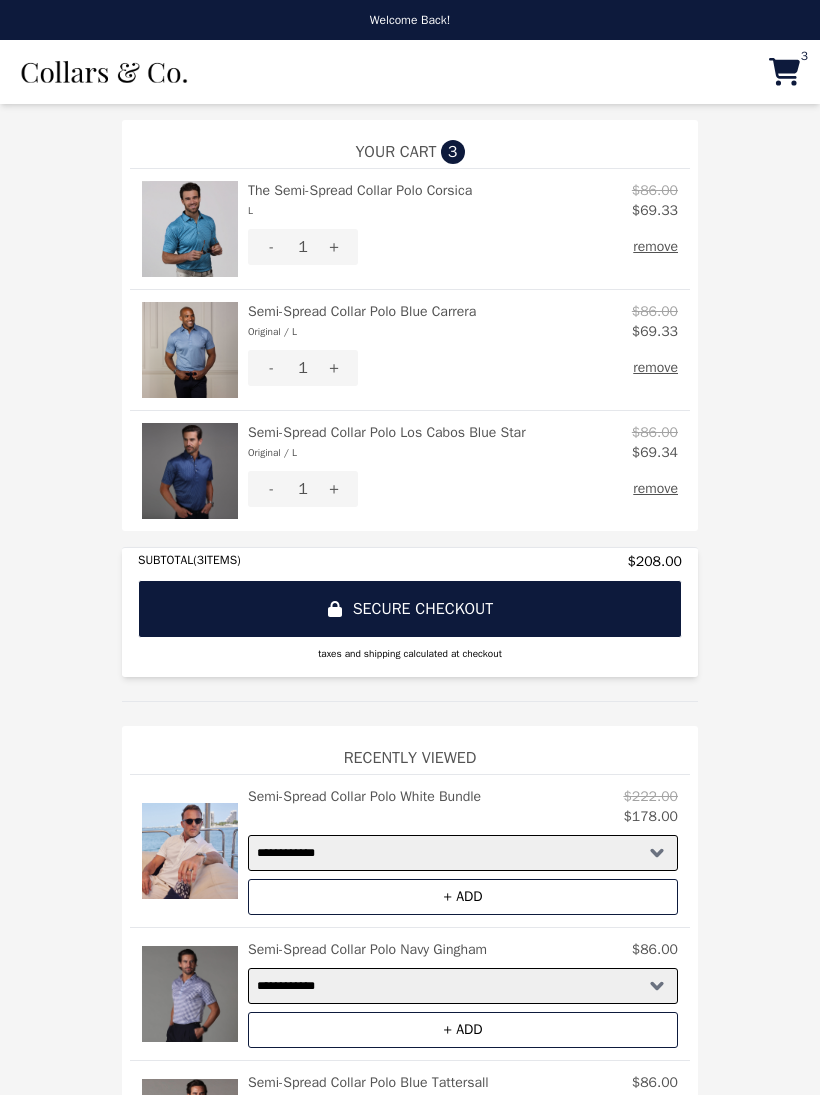 click at bounding box center [190, 471] 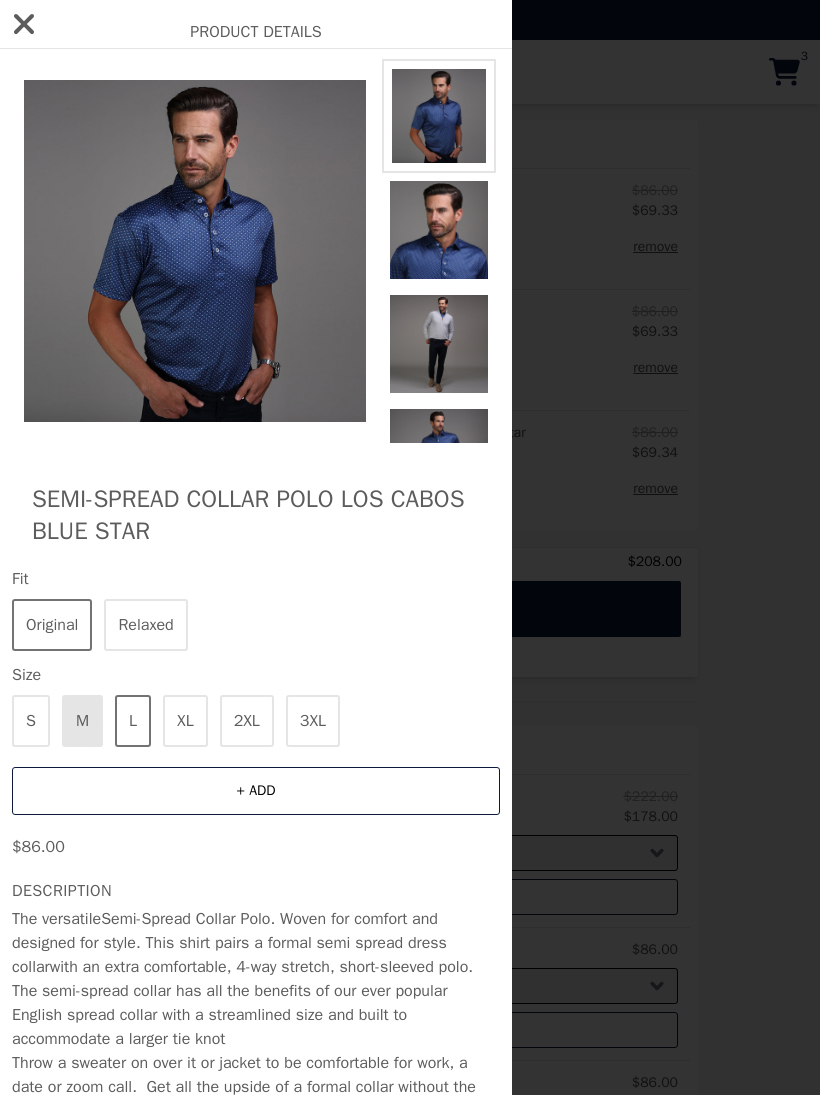 scroll, scrollTop: 2, scrollLeft: 0, axis: vertical 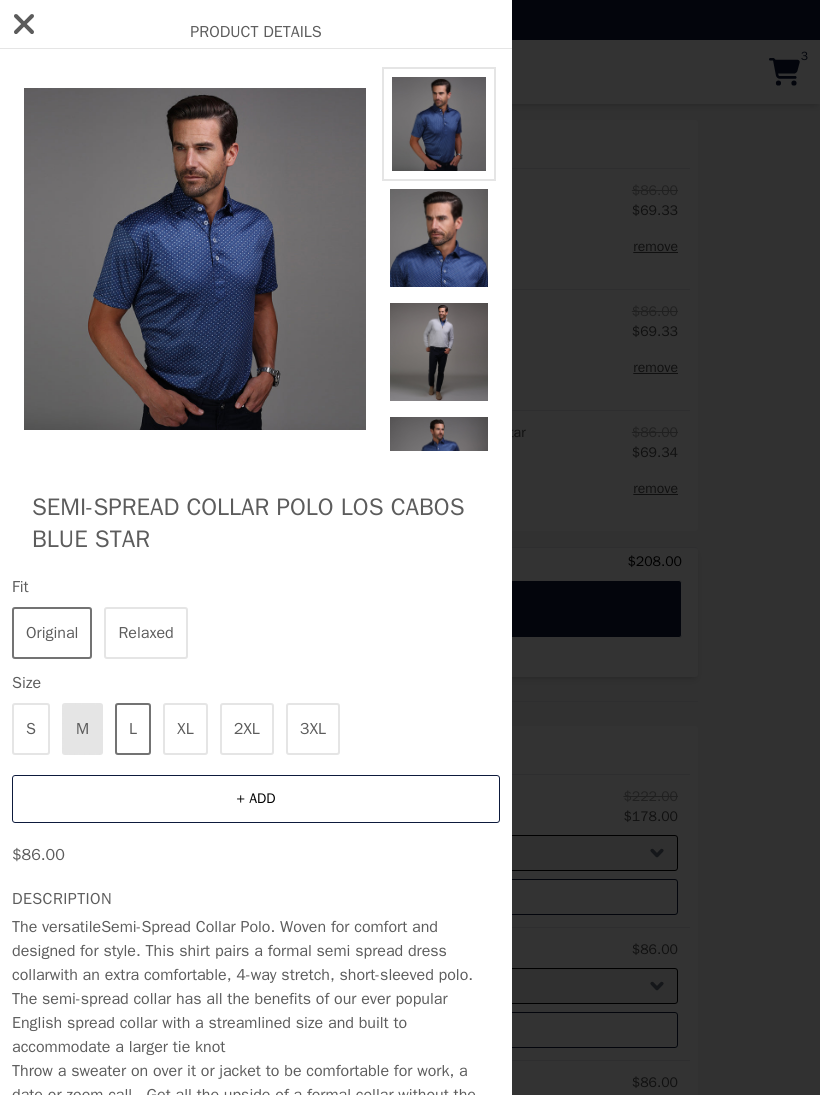 click at bounding box center (195, 259) 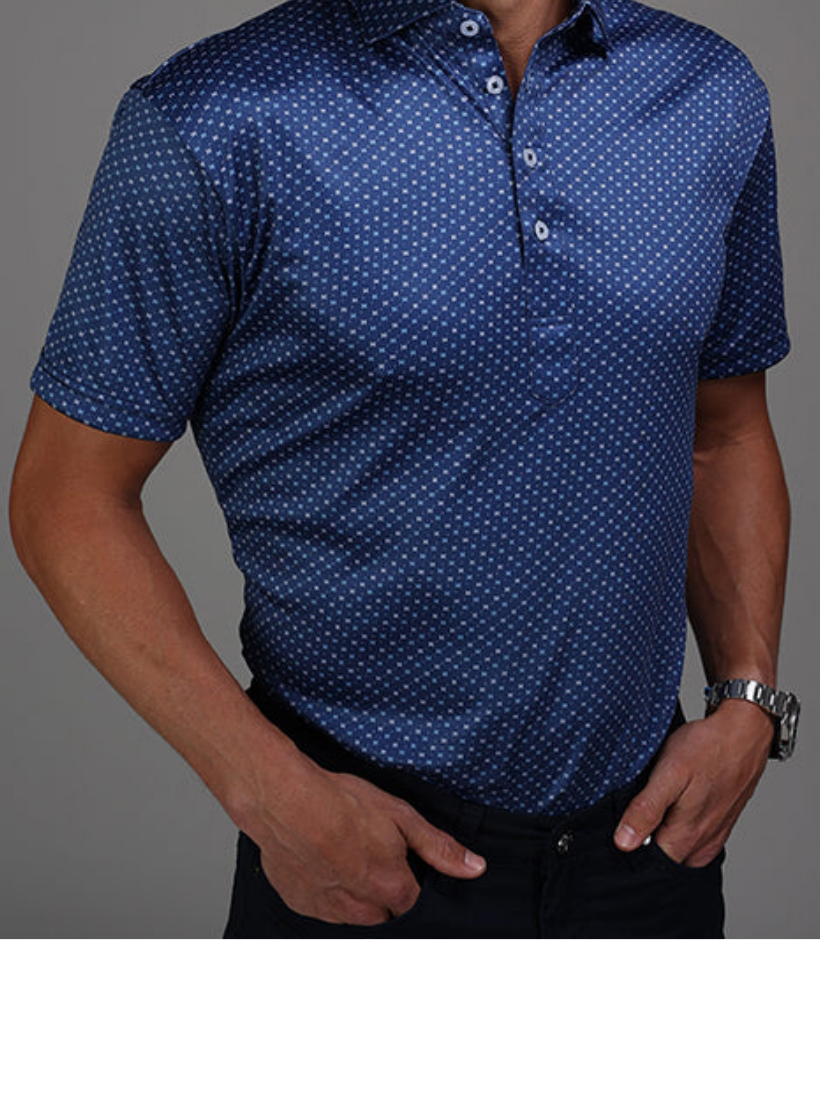 scroll, scrollTop: 16, scrollLeft: 0, axis: vertical 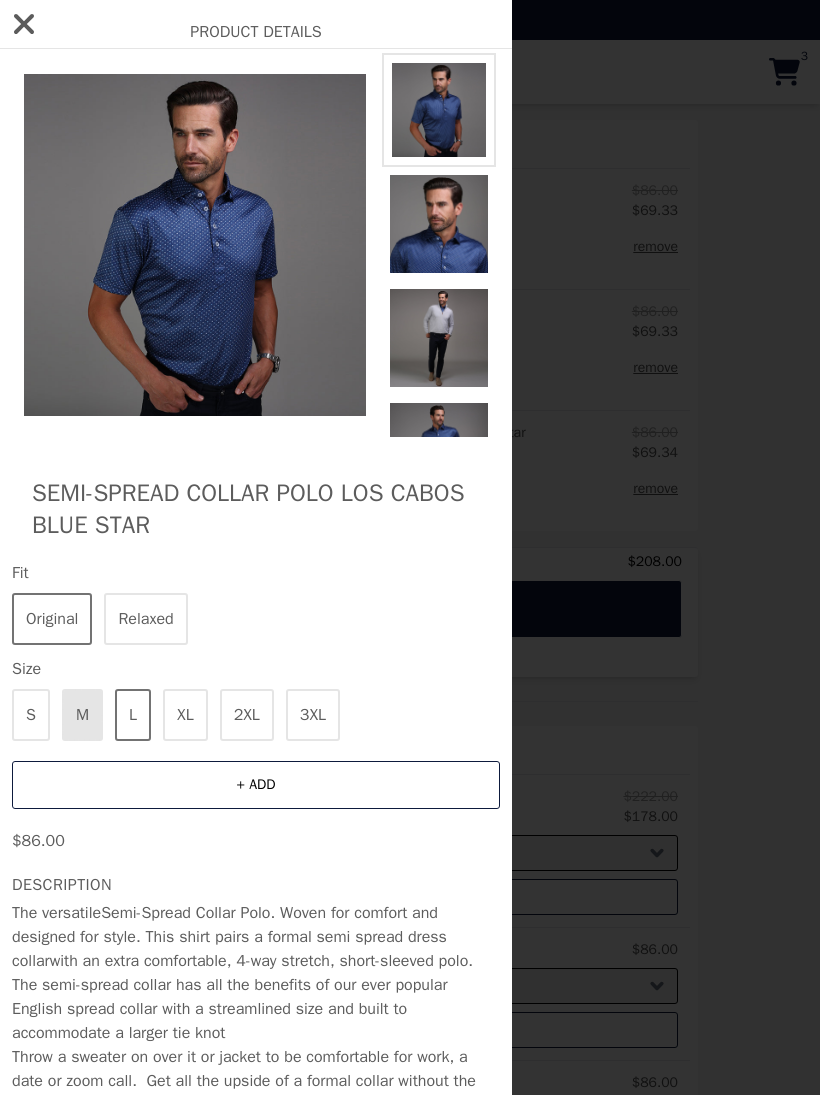 click 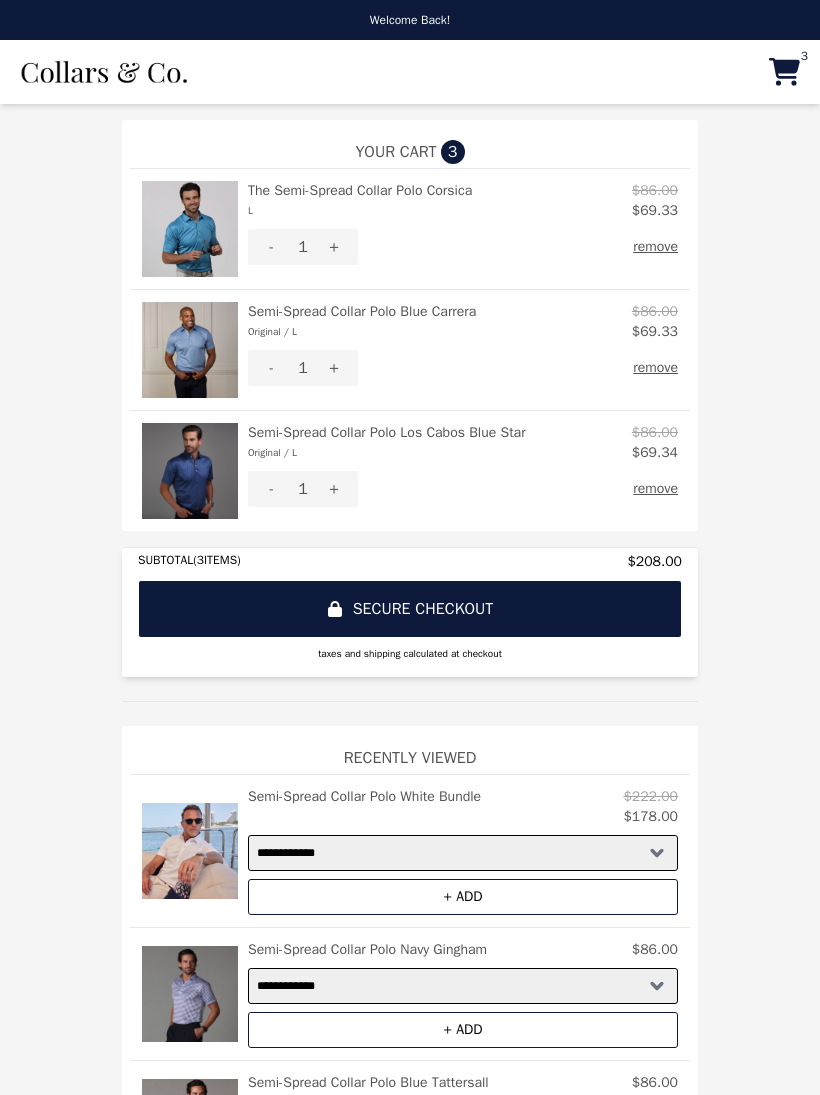 click on "SECURE CHECKOUT" at bounding box center (410, 609) 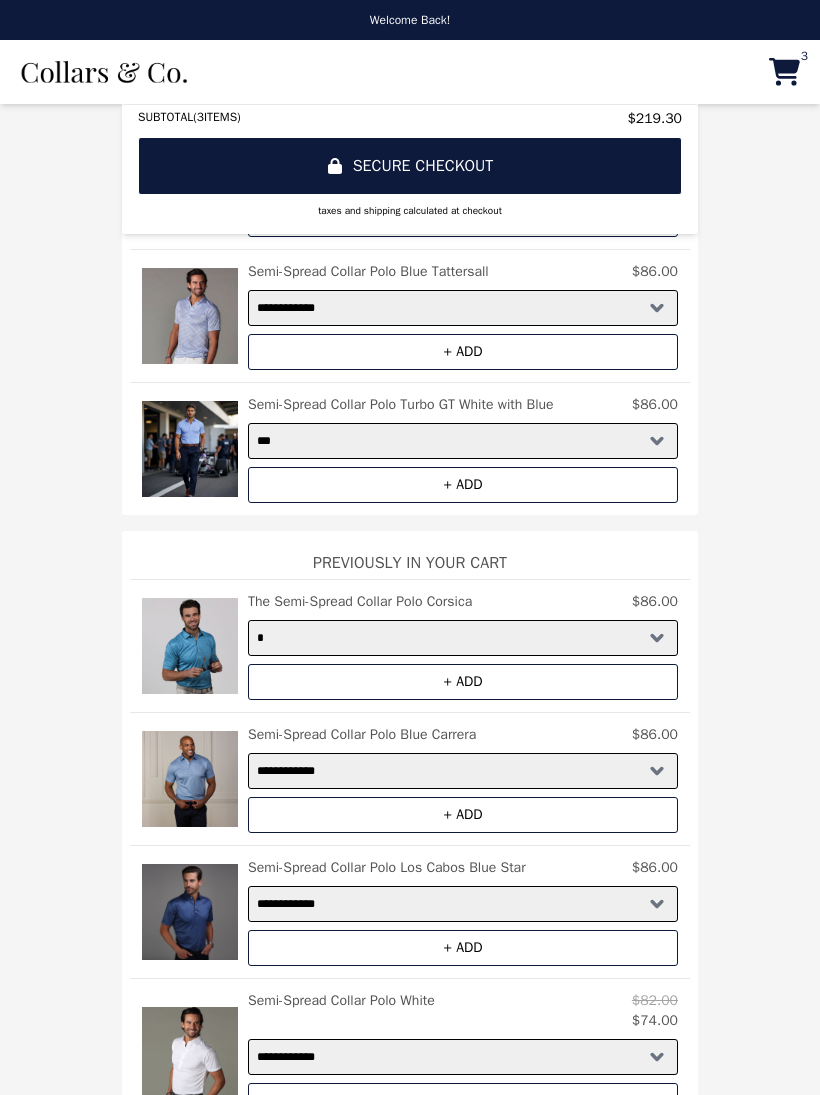 click 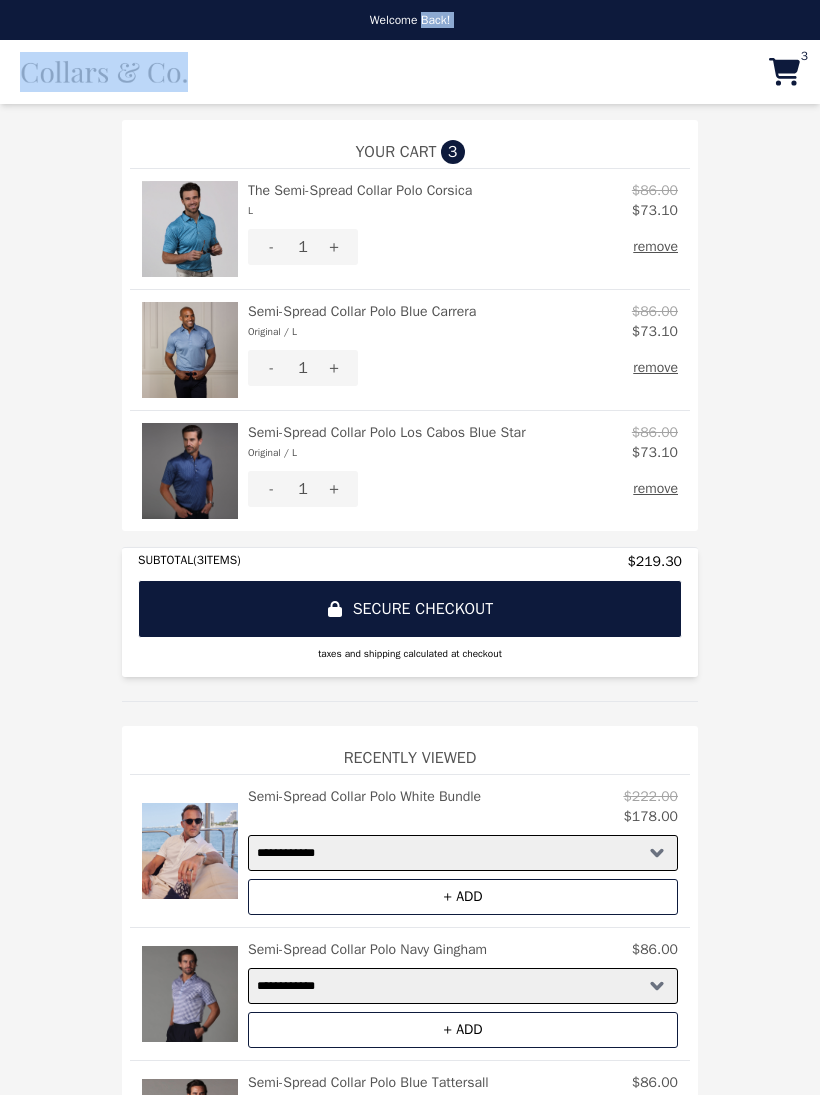 scroll, scrollTop: 0, scrollLeft: 0, axis: both 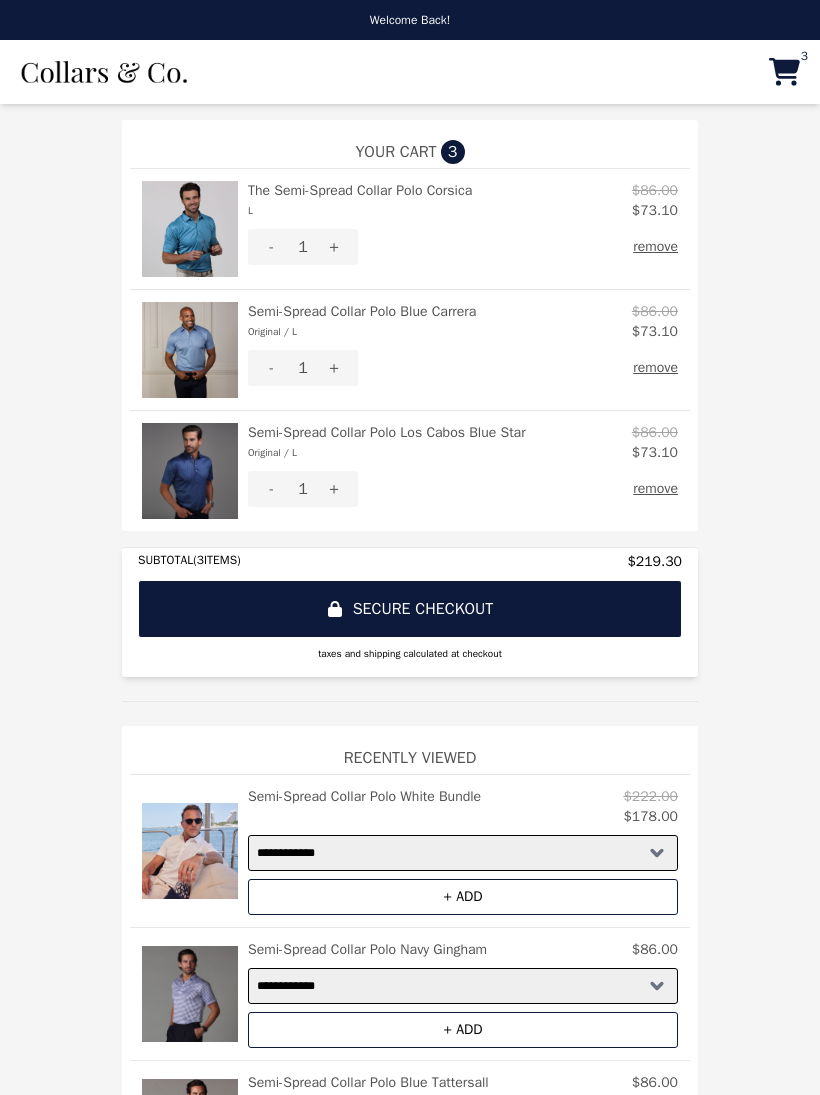 click on "SECURE CHECKOUT" at bounding box center [410, 609] 